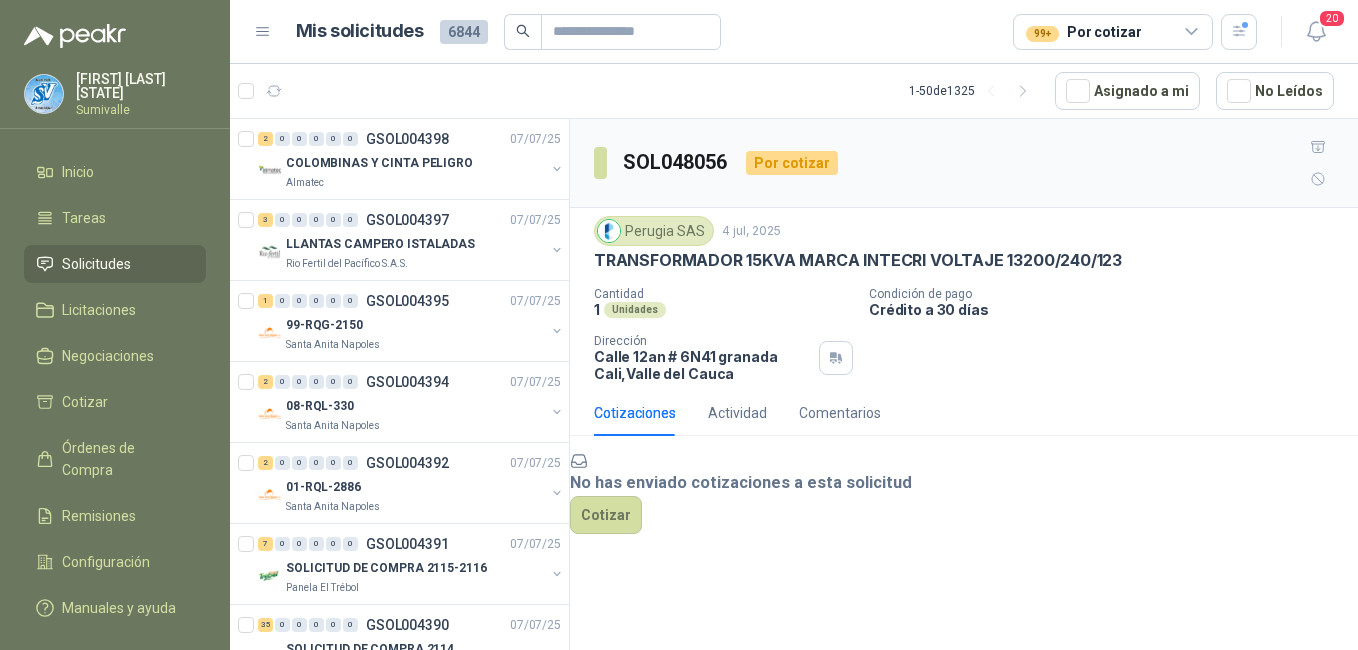 scroll, scrollTop: 0, scrollLeft: 0, axis: both 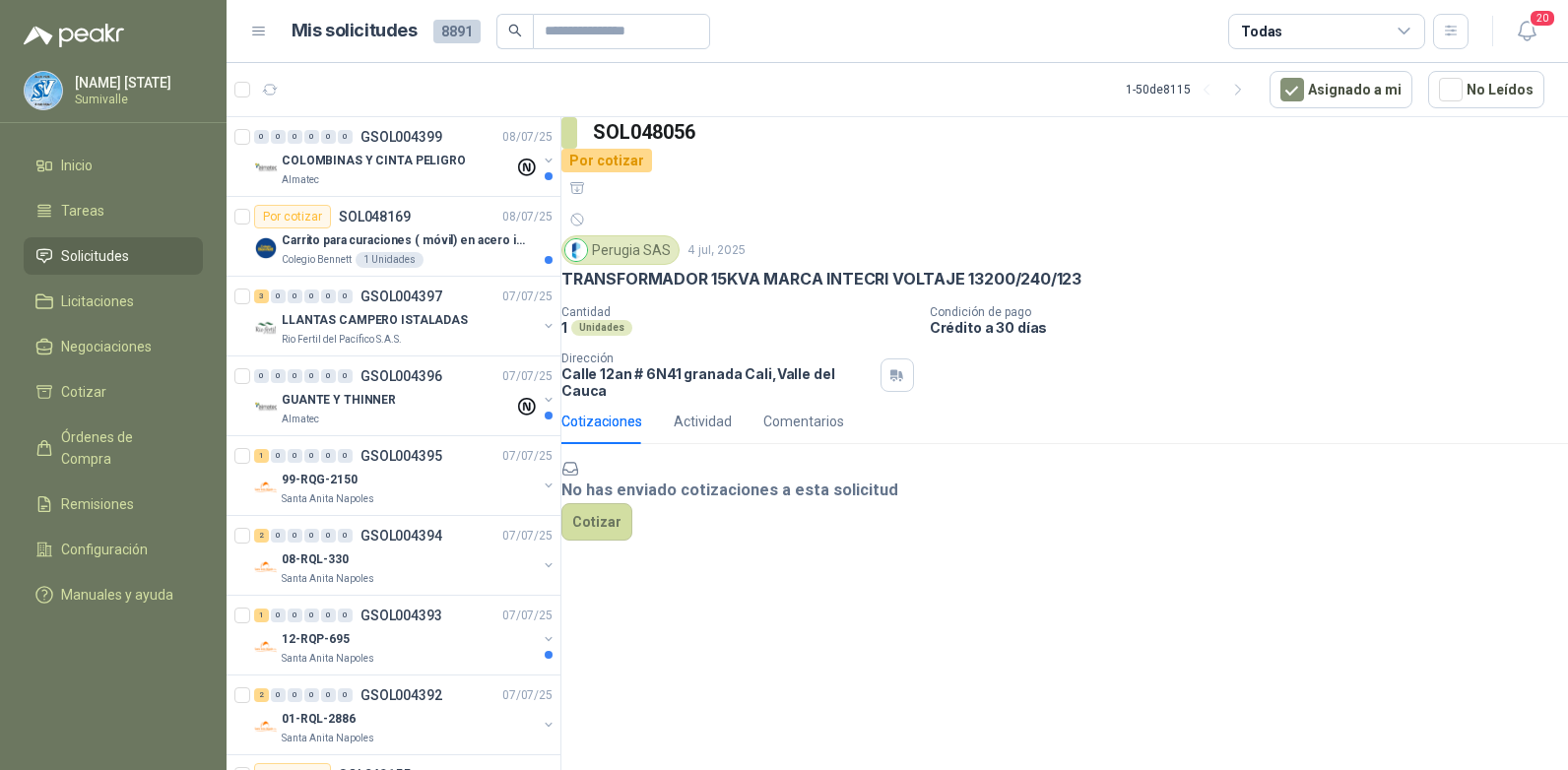 click on "Solicitudes" at bounding box center [95, 256] 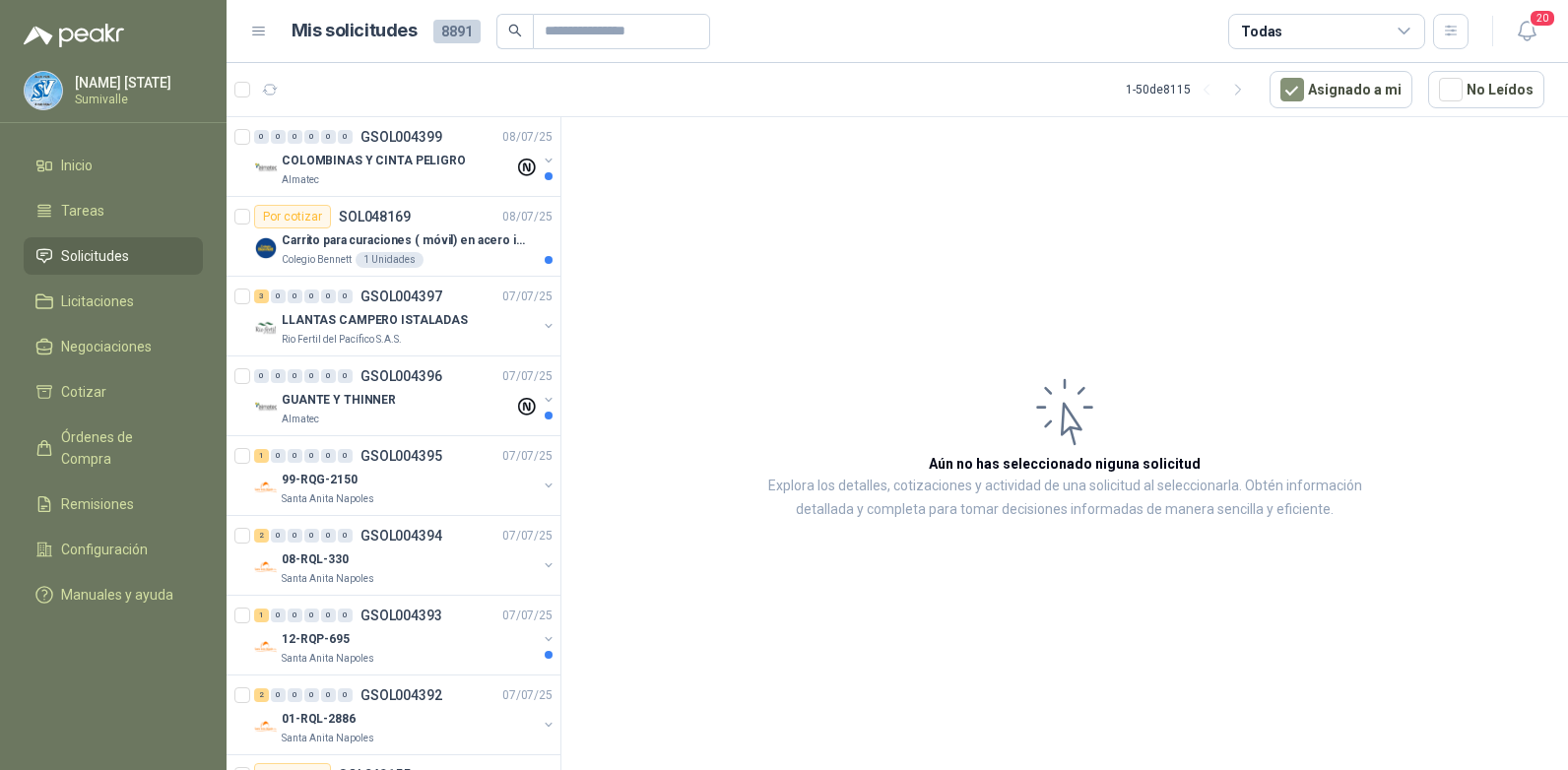 click on "Todas" at bounding box center [1327, 32] 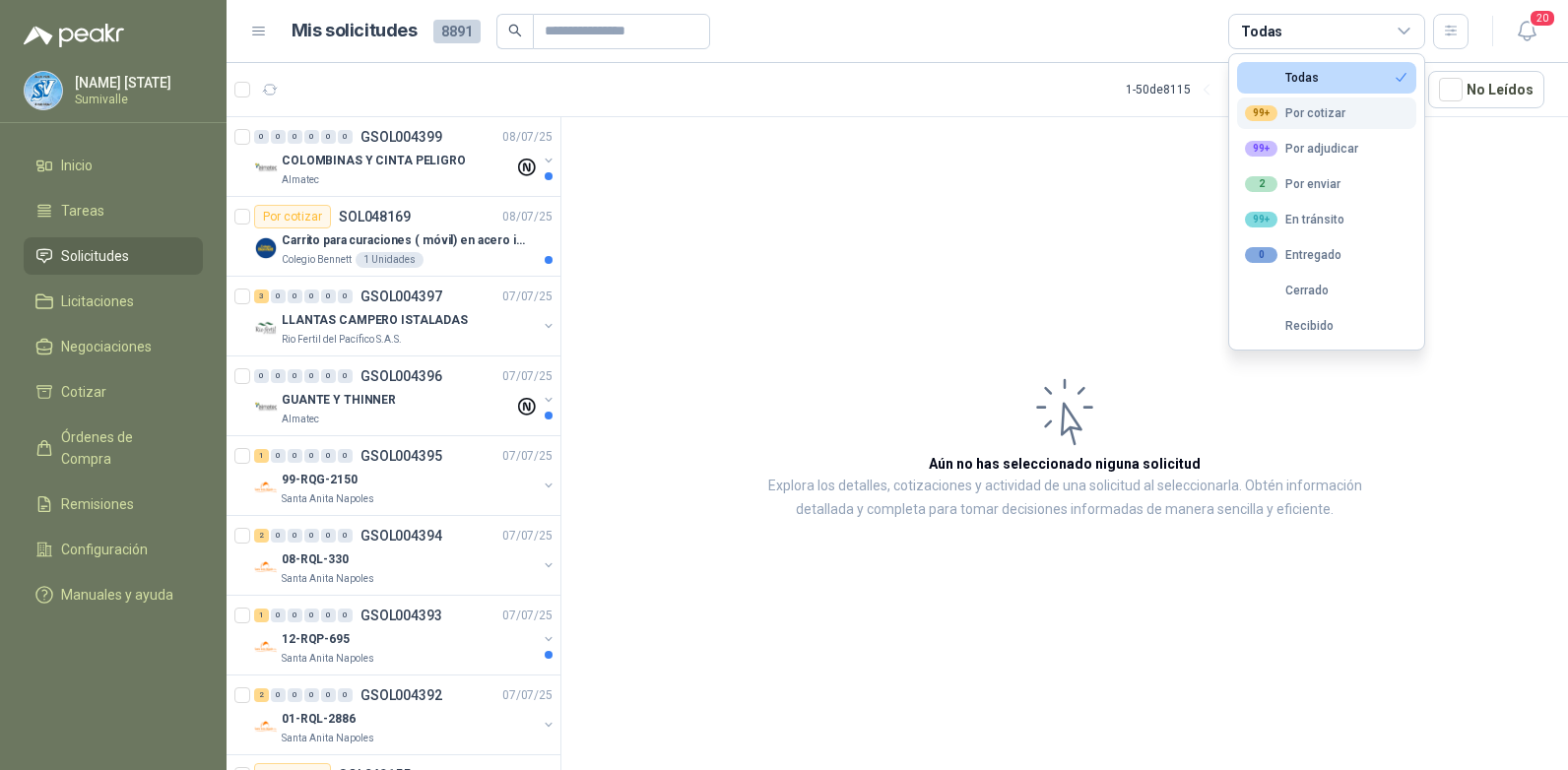 click on "99+ Por cotizar" at bounding box center [1281, 78] 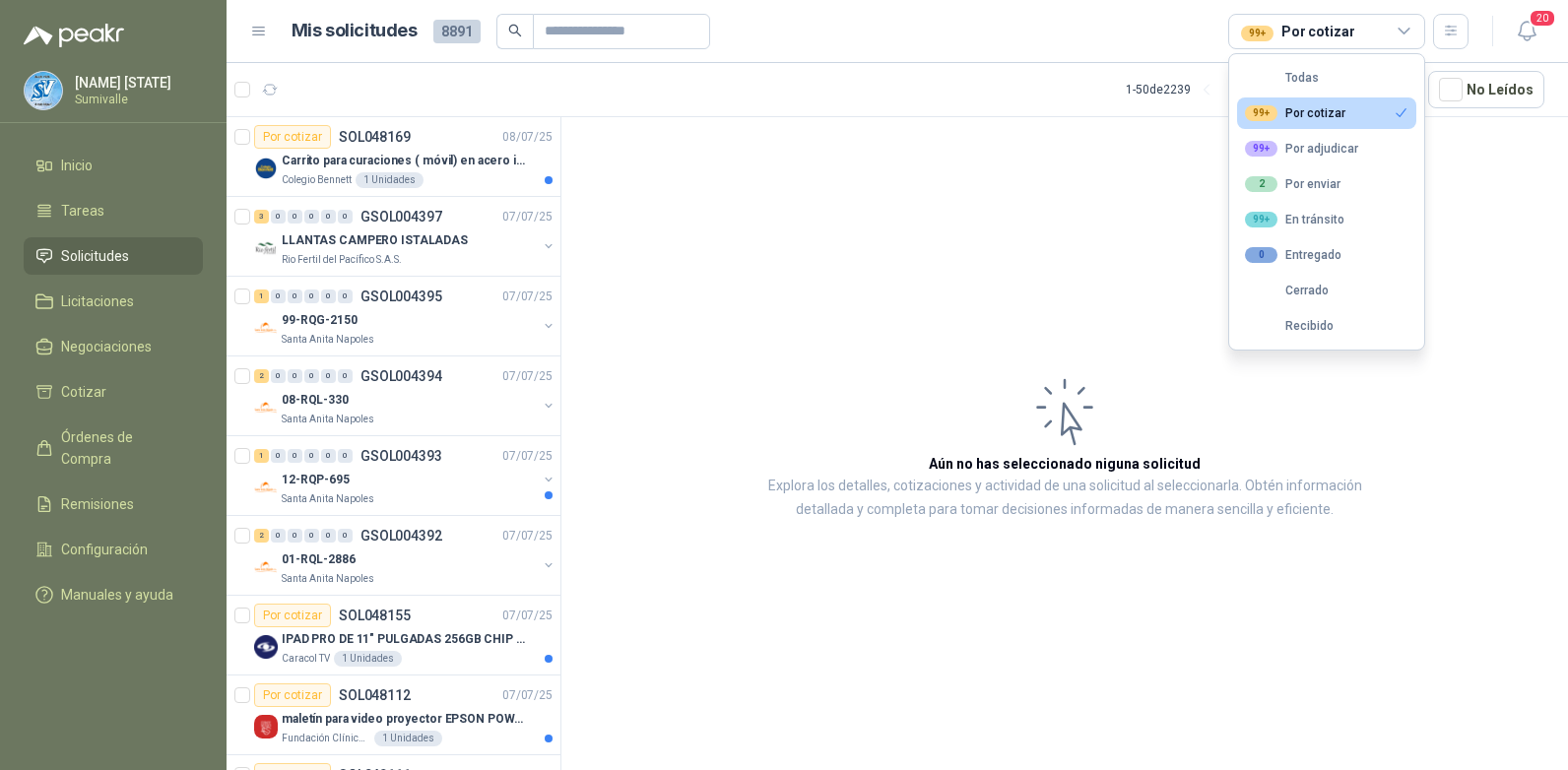 click on "Aún no has seleccionado niguna solicitud Explora los detalles, cotizaciones y actividad de una solicitud al seleccionarla. Obtén información detallada y   completa para tomar decisiones informadas de manera sencilla y eficiente." at bounding box center [1065, 447] 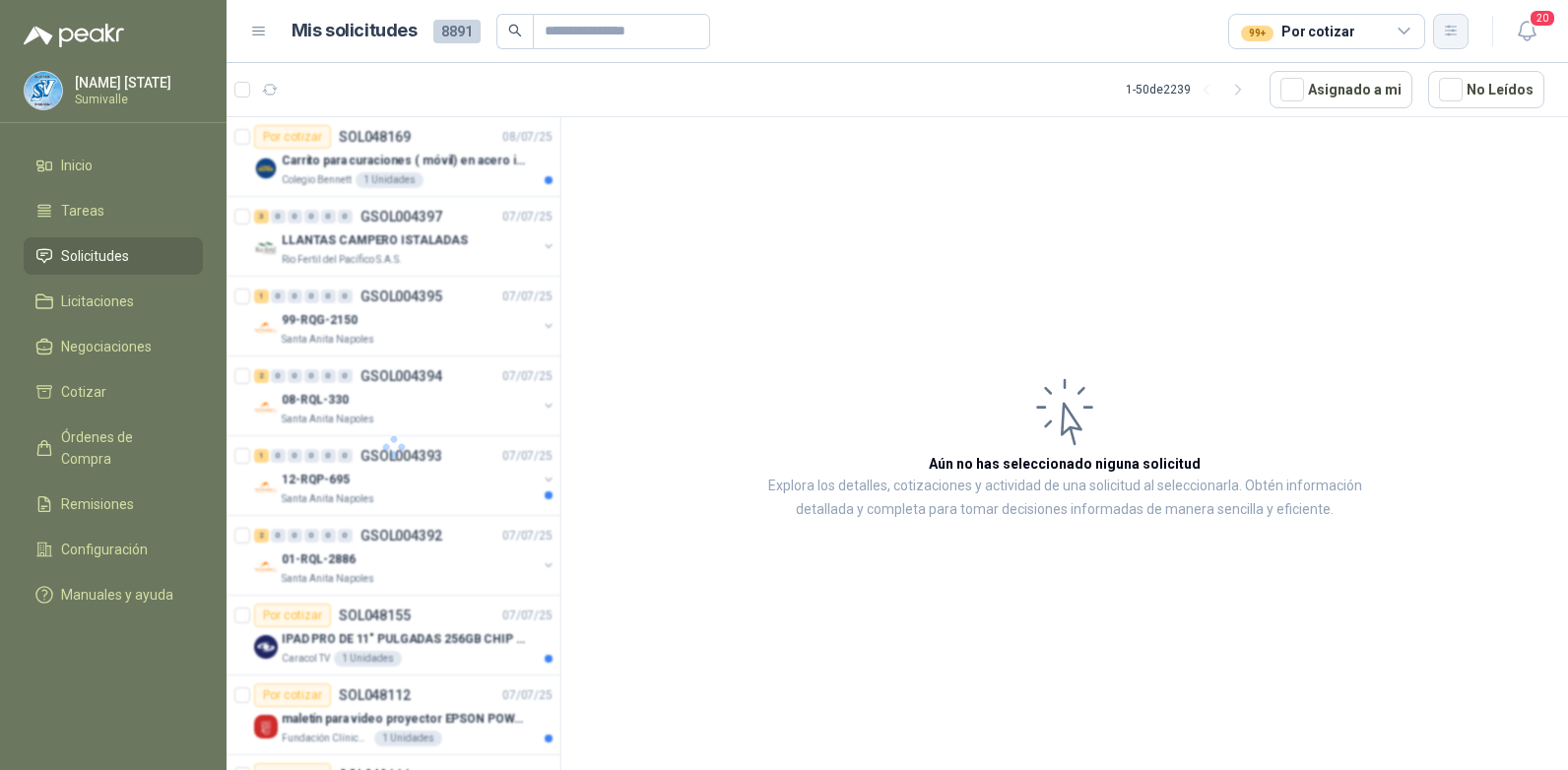 click at bounding box center [1450, 31] 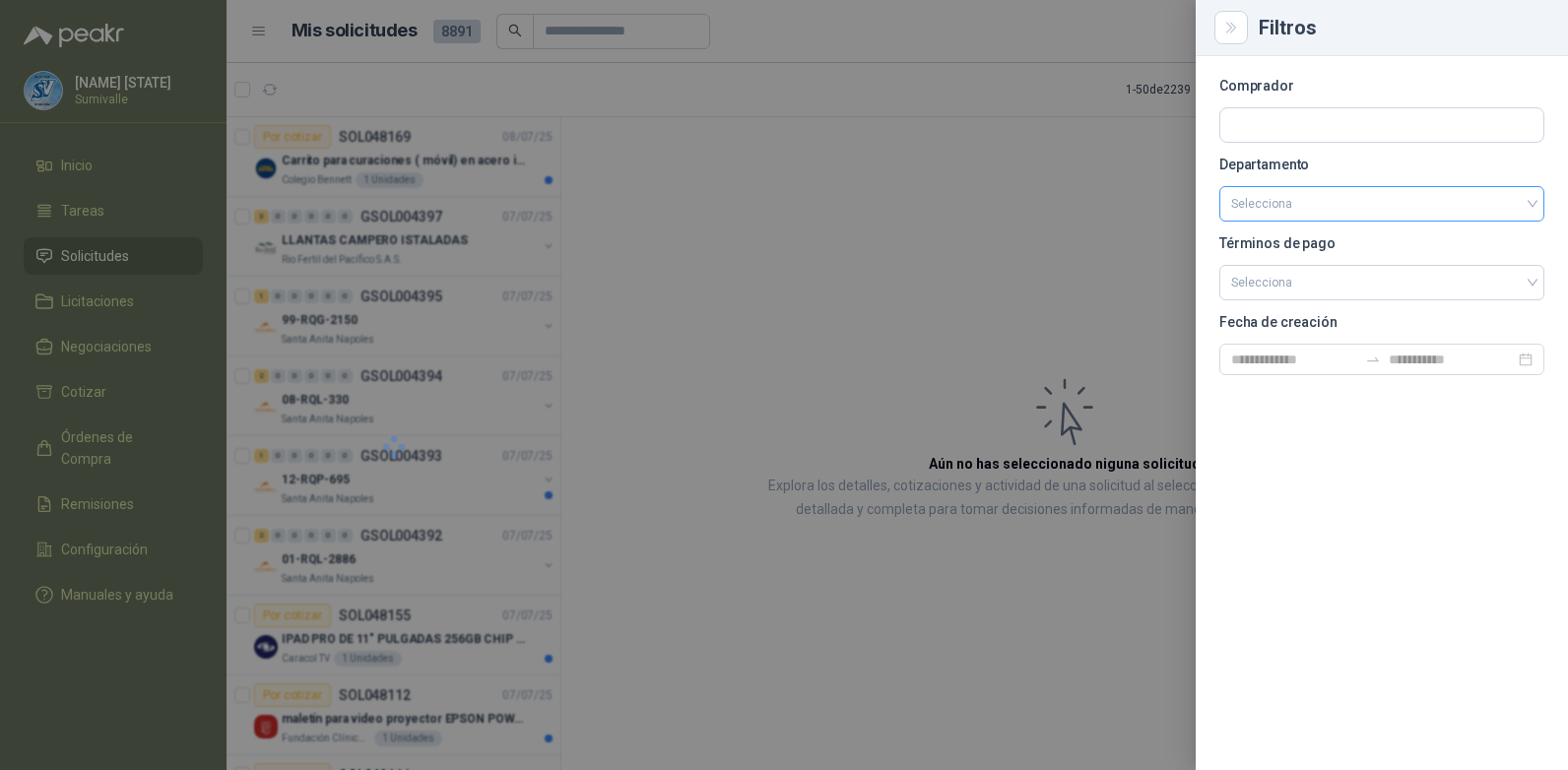 click at bounding box center (1382, 204) 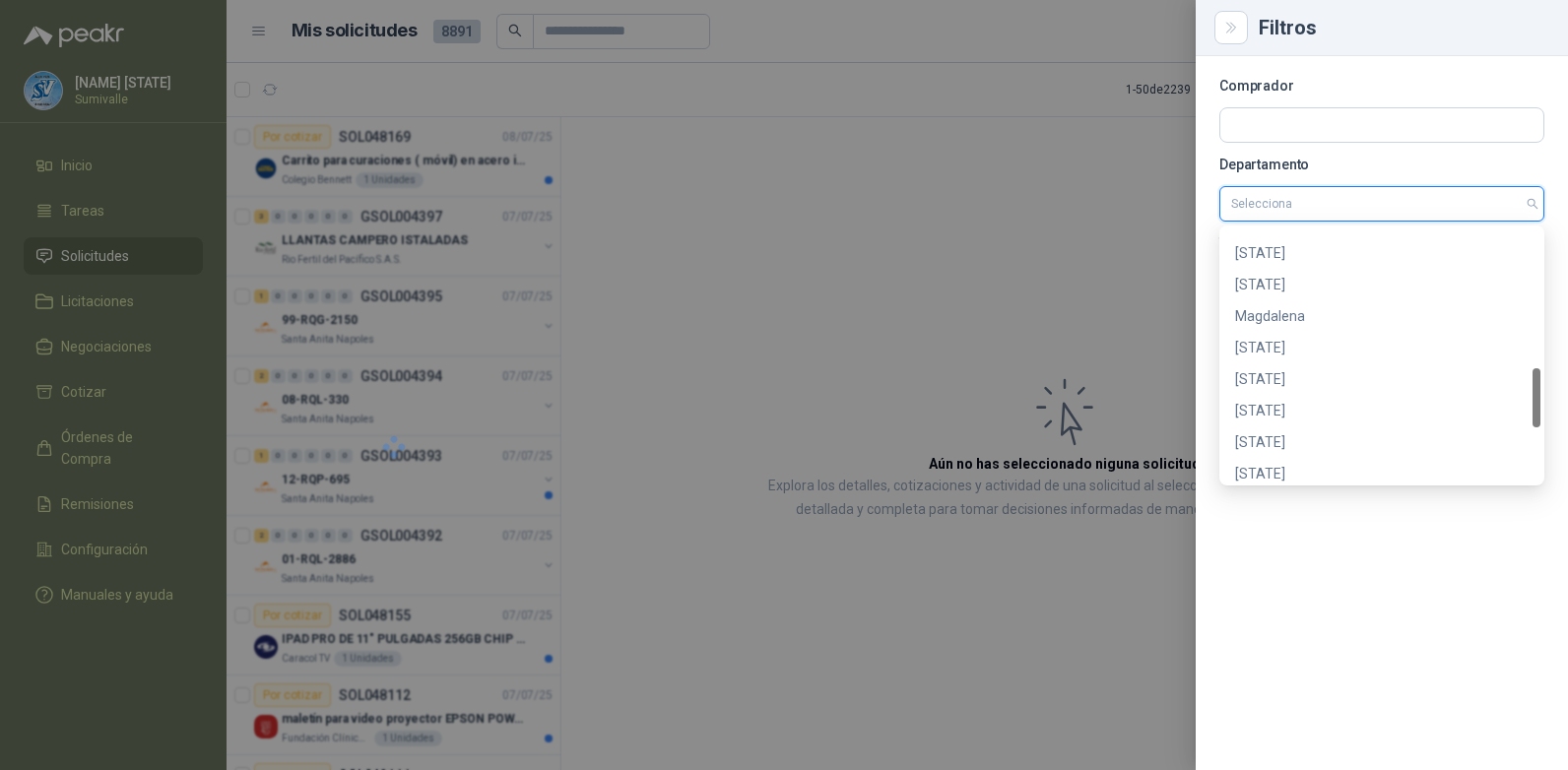 scroll, scrollTop: 819, scrollLeft: 0, axis: vertical 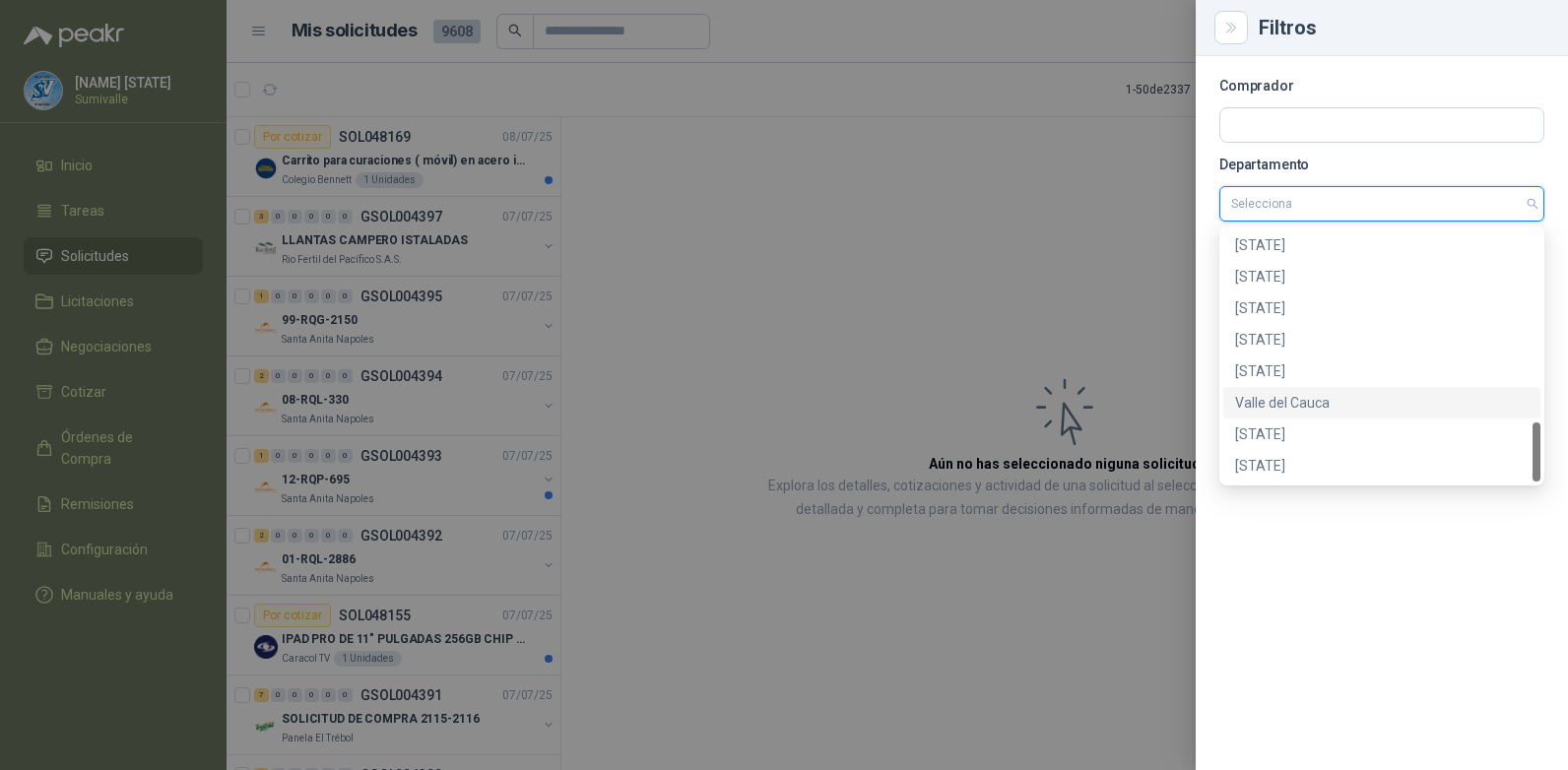 click on "Valle del Cauca" at bounding box center [1382, 403] 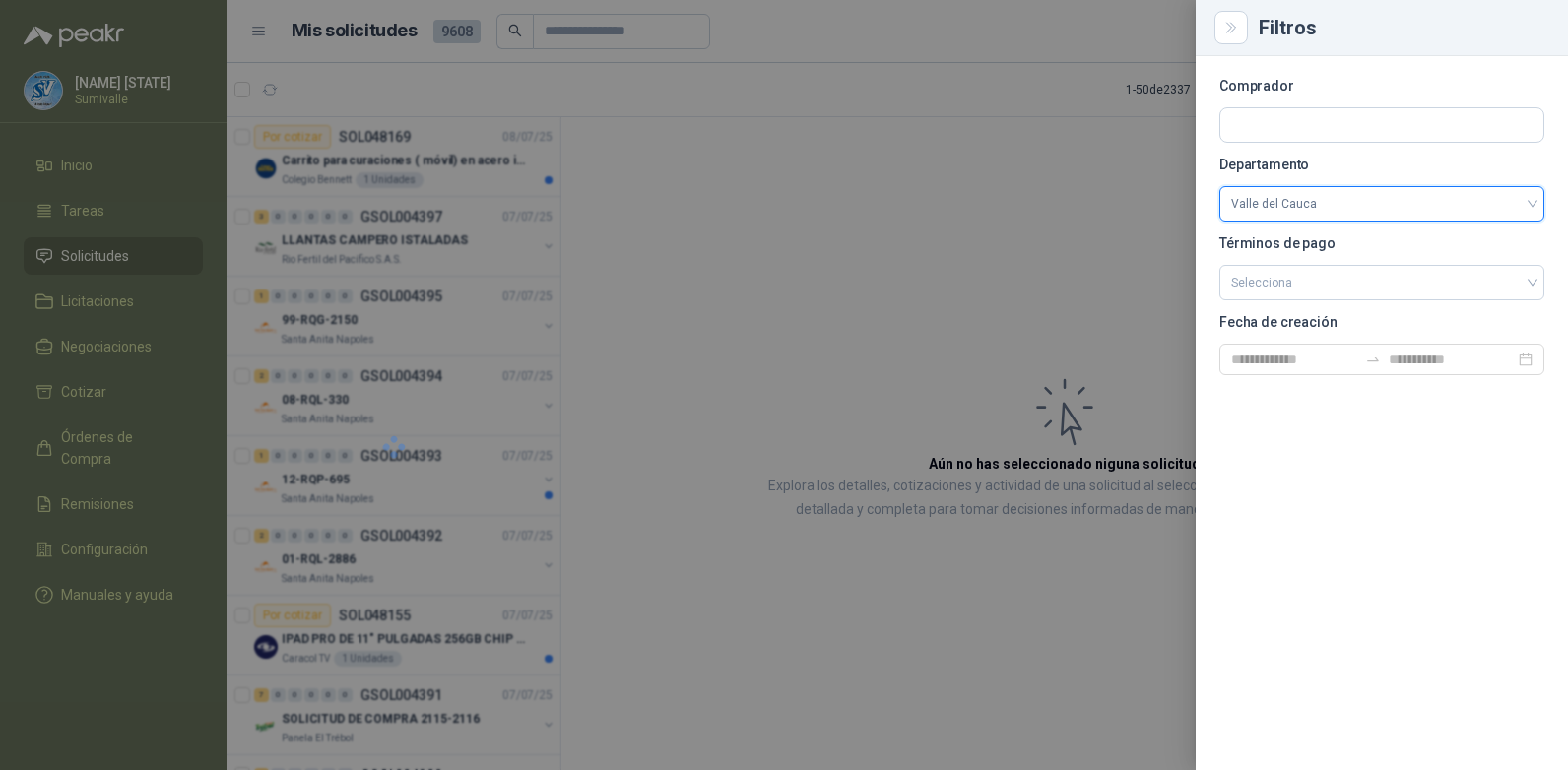 click at bounding box center [784, 385] 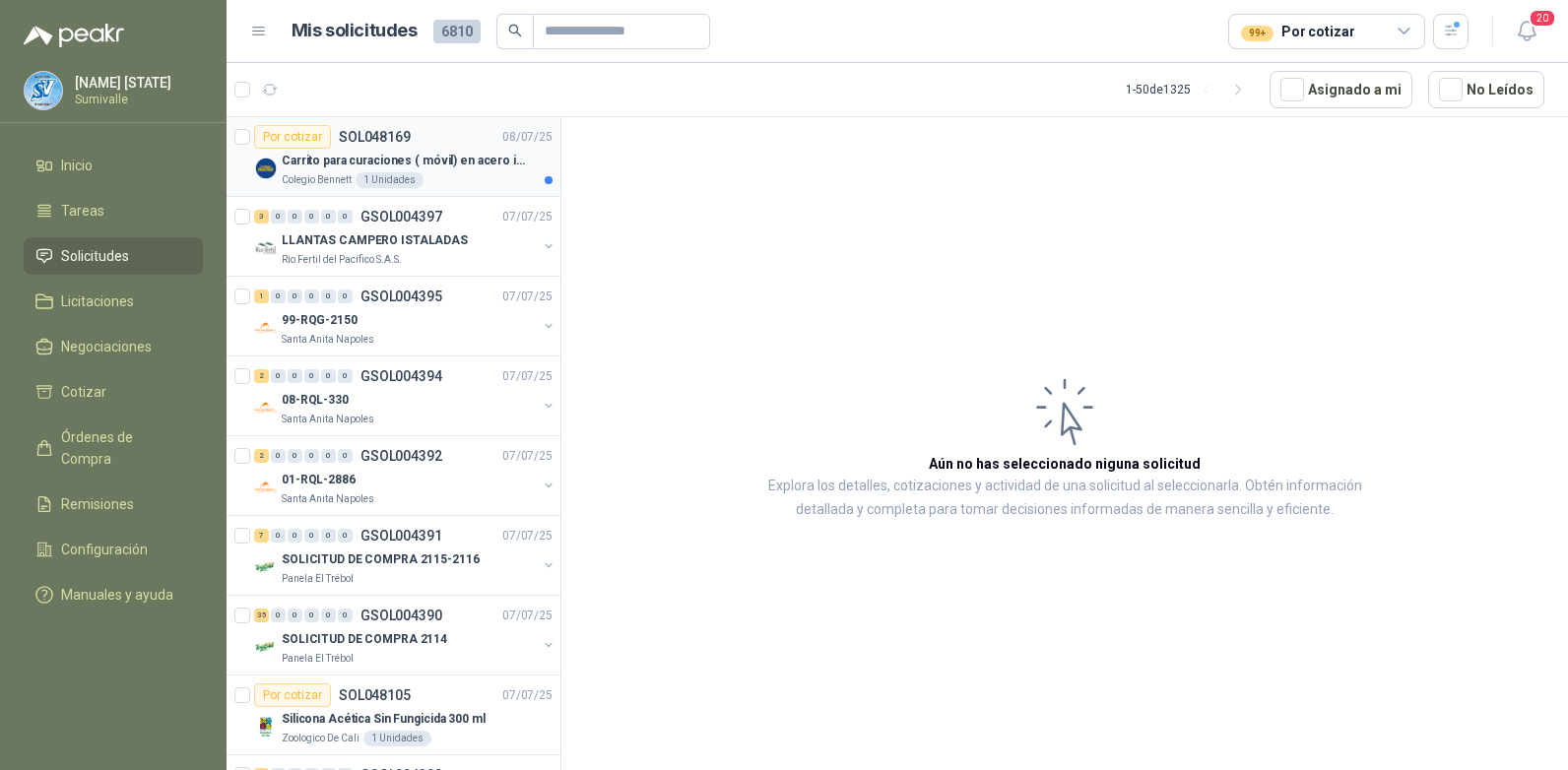click on "Carrito para curaciones ( móvil) en acero inoxidable" at bounding box center (404, 160) 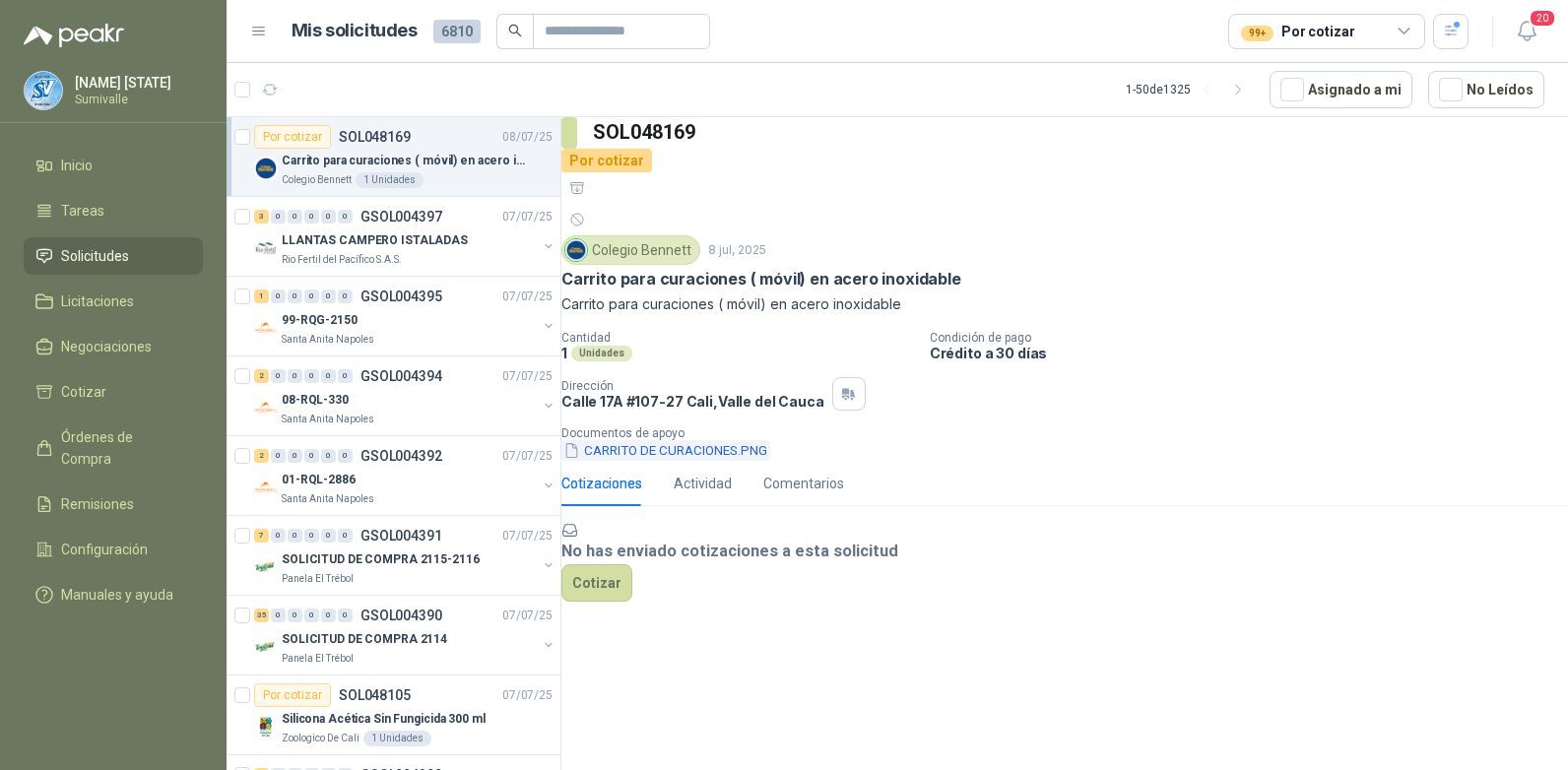 click on "CARRITO DE CURACIONES.PNG" at bounding box center (665, 450) 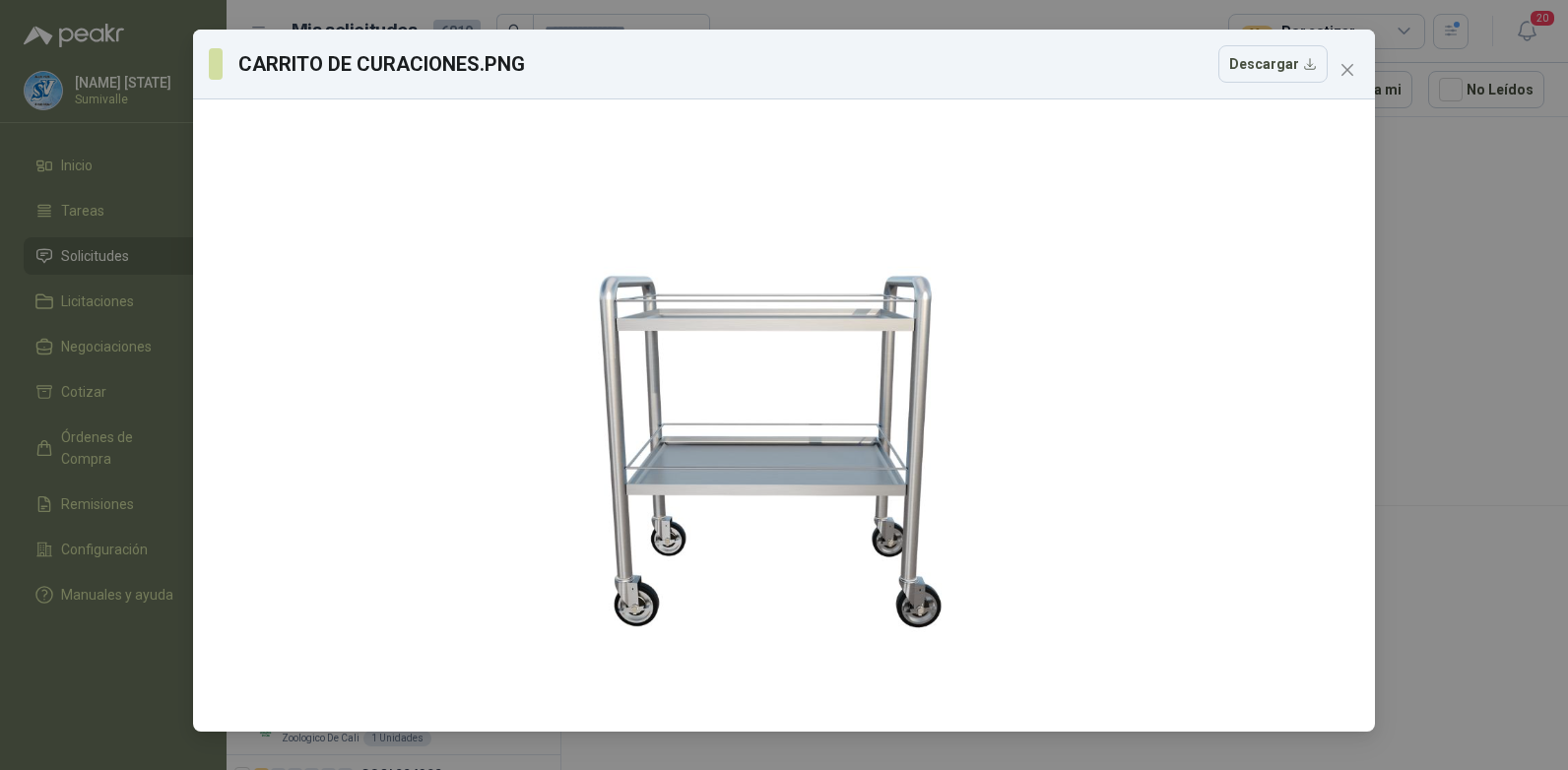 click at bounding box center (1347, 70) 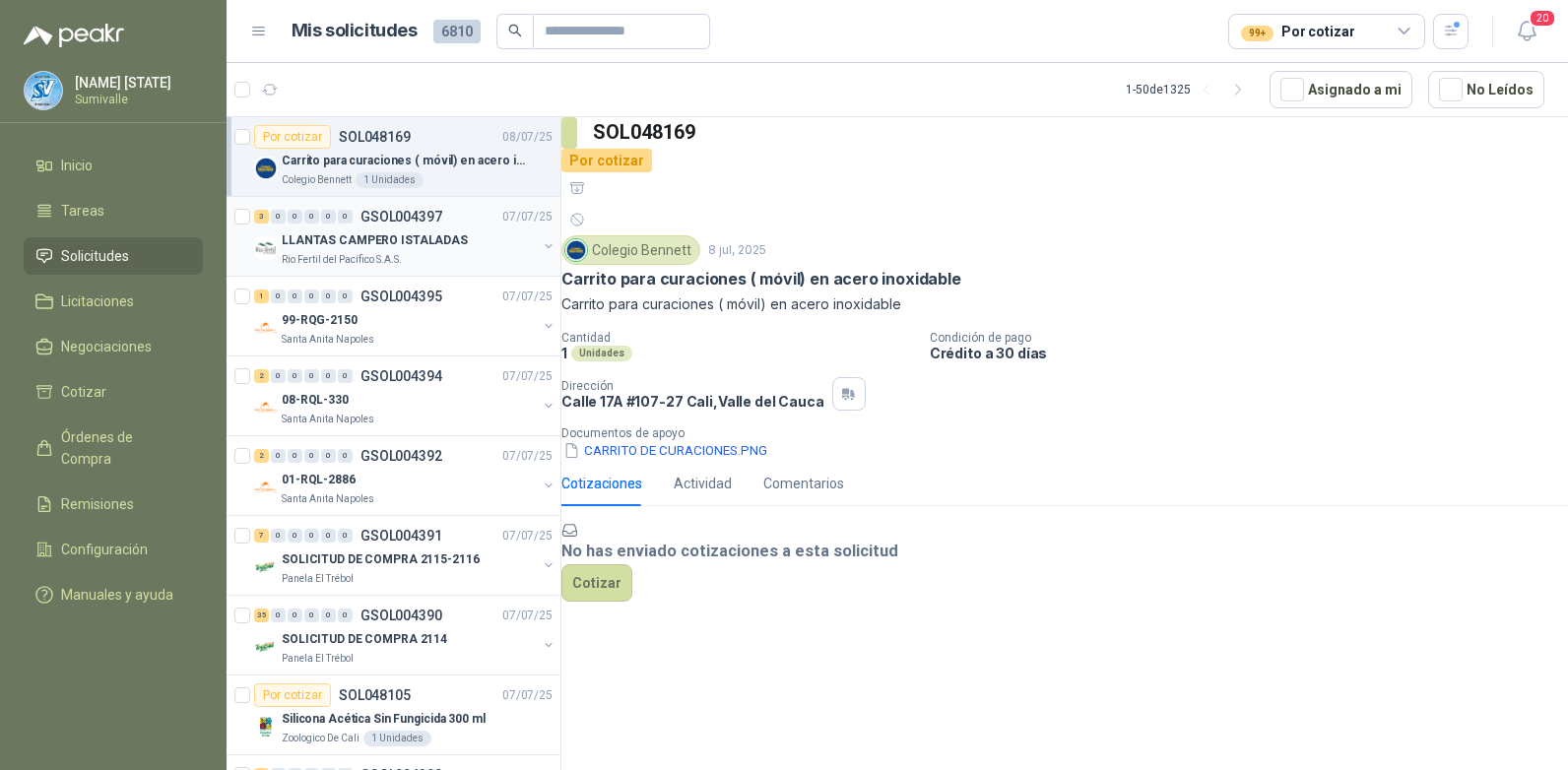 click on "LLANTAS CAMPERO ISTALADAS" at bounding box center [374, 240] 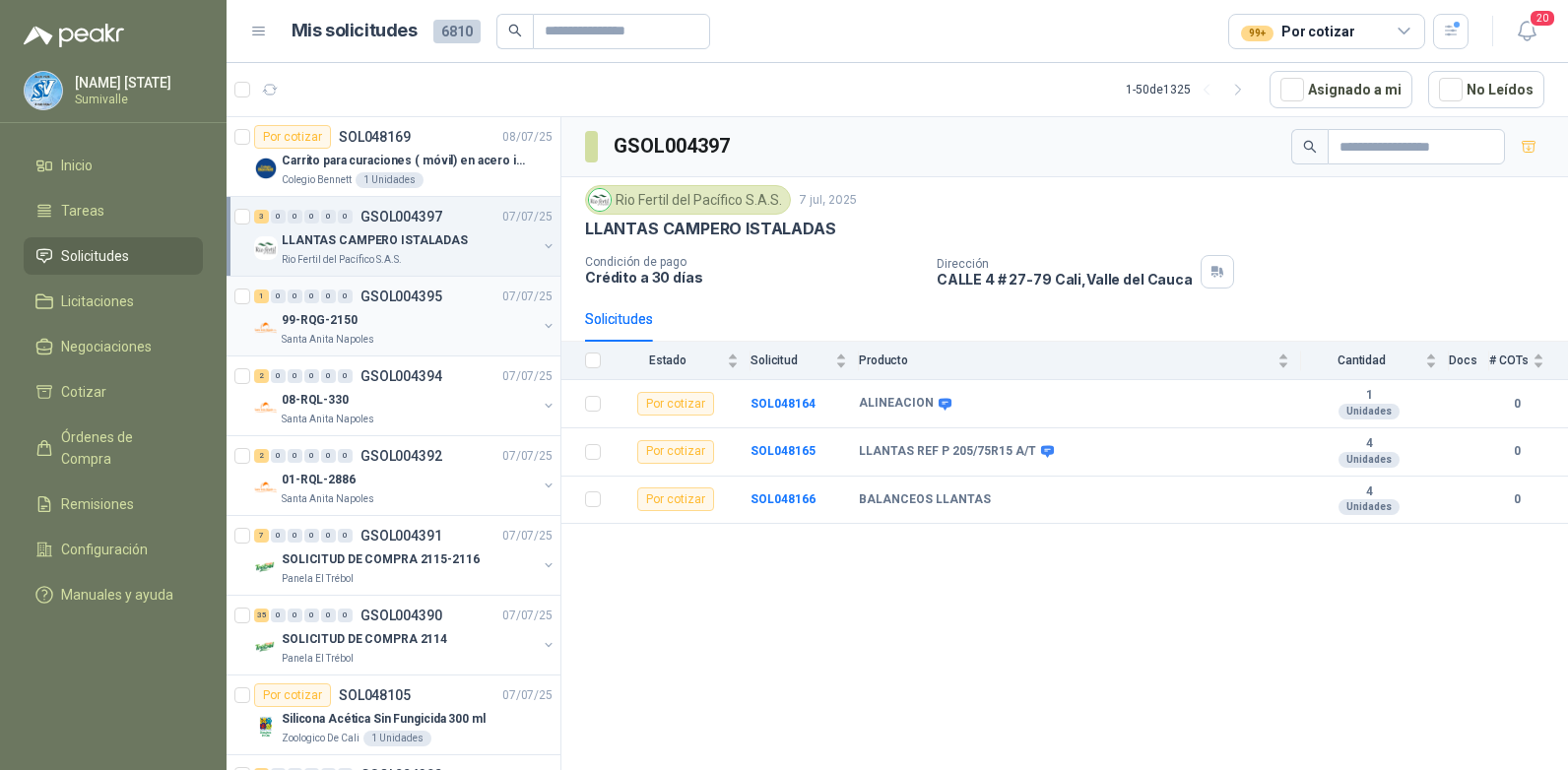 click on "GSOL004395" at bounding box center [401, 296] 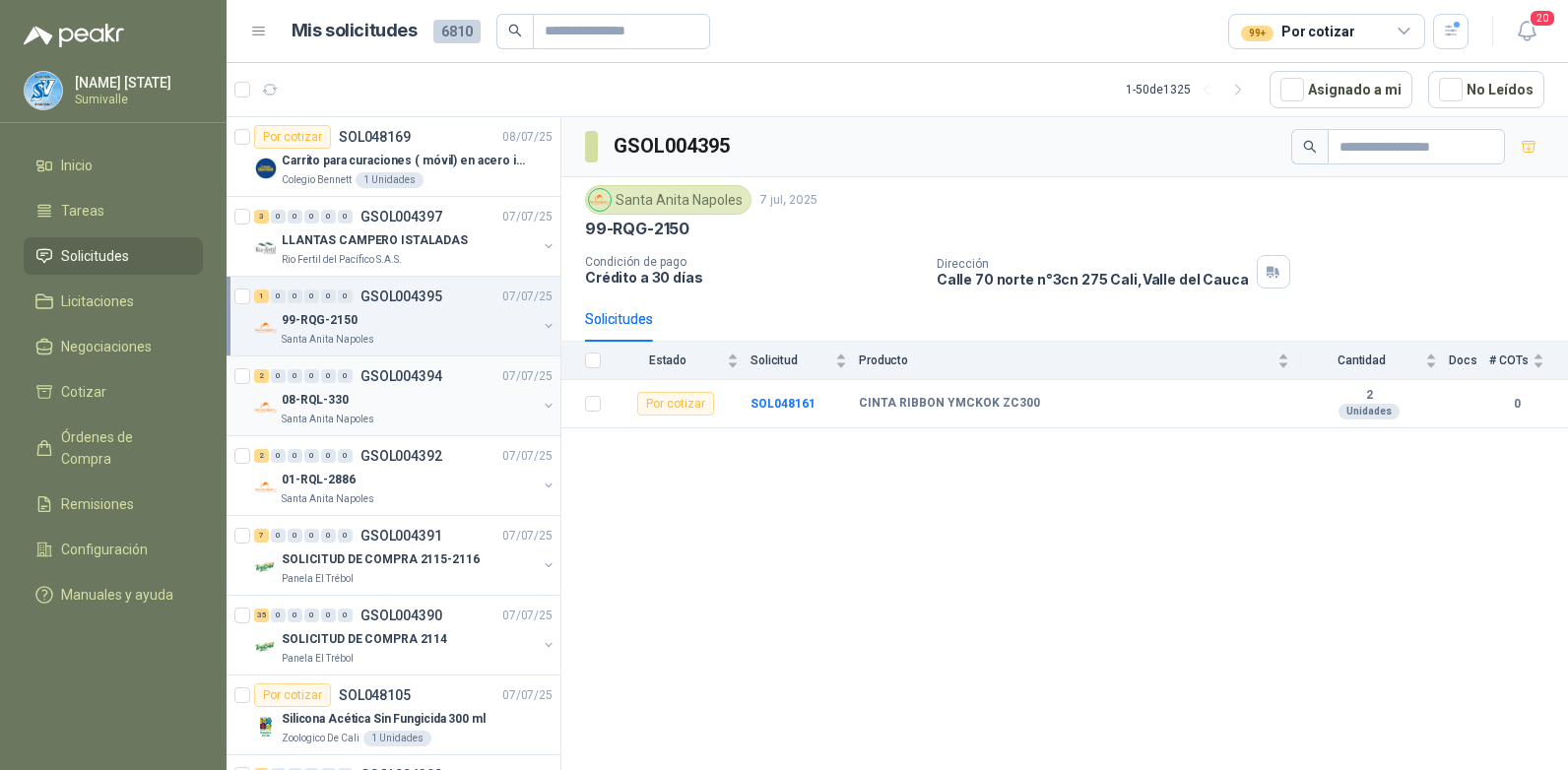 click on "[NUMBER] [NUMBER] [NUMBER] [NUMBER] [NUMBER] [NUMBER] [PRODUCT_CODE] [DATE]" at bounding box center [405, 376] 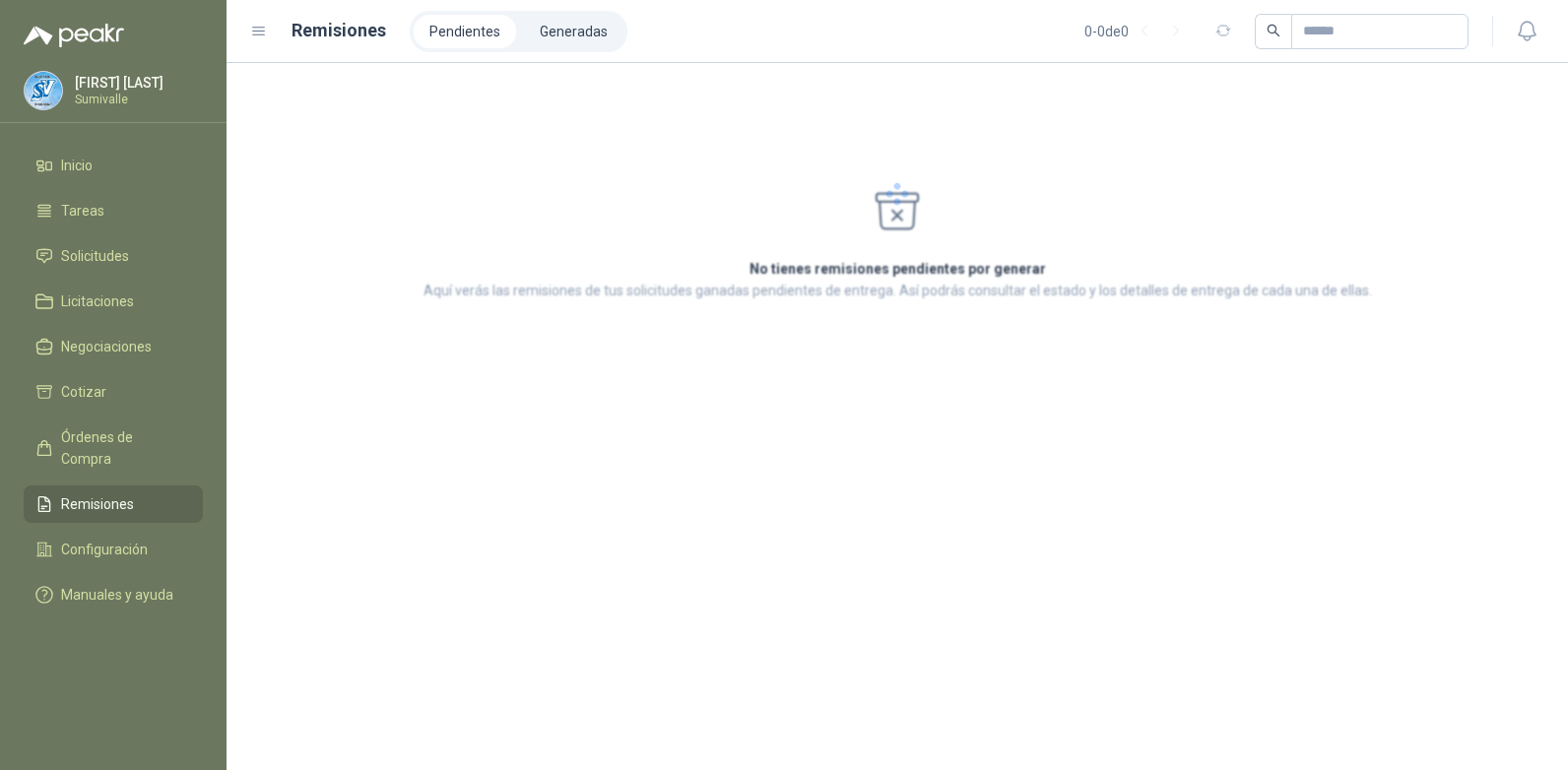 scroll, scrollTop: 0, scrollLeft: 0, axis: both 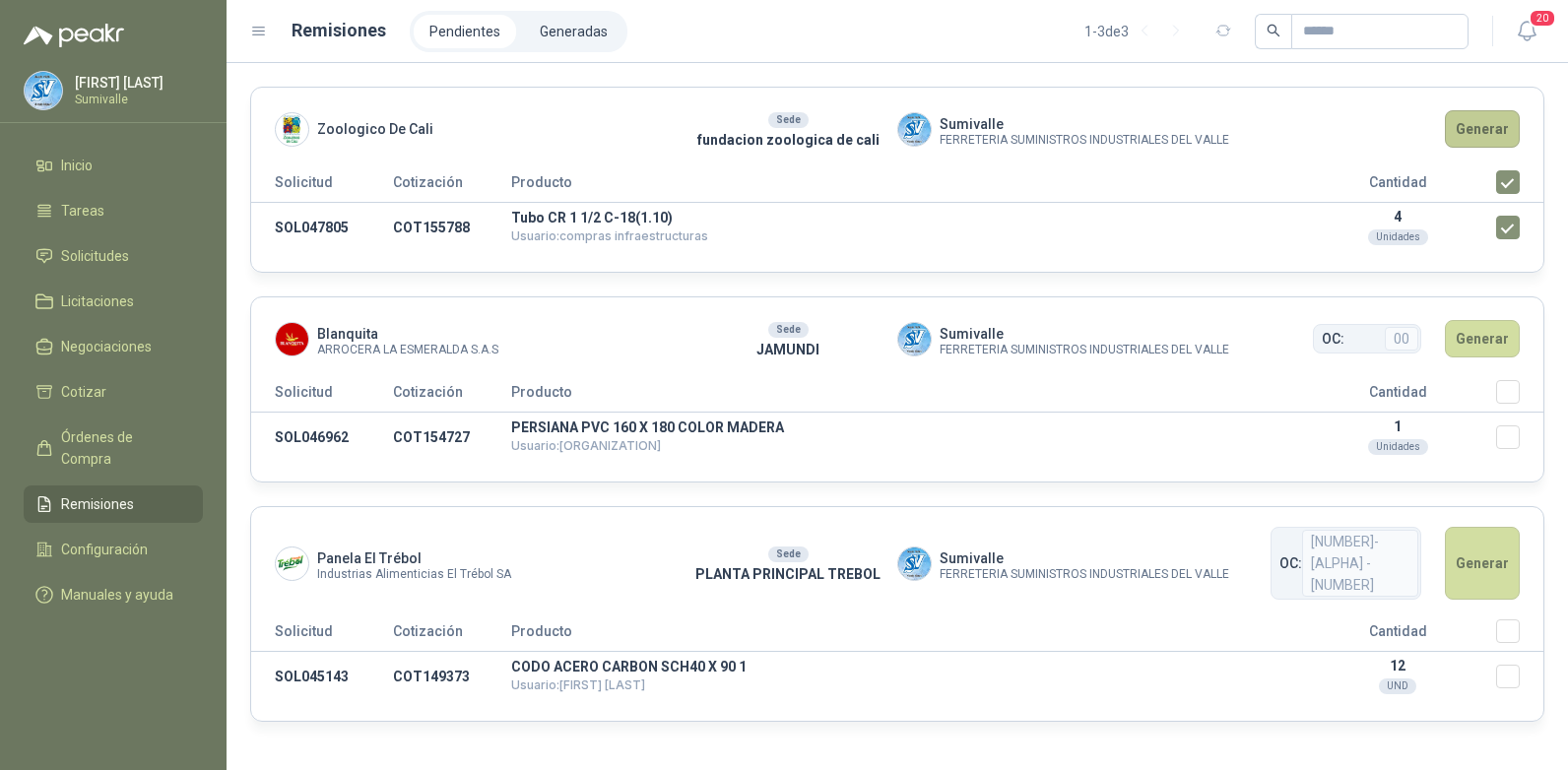 click on "Generar" at bounding box center (1482, 129) 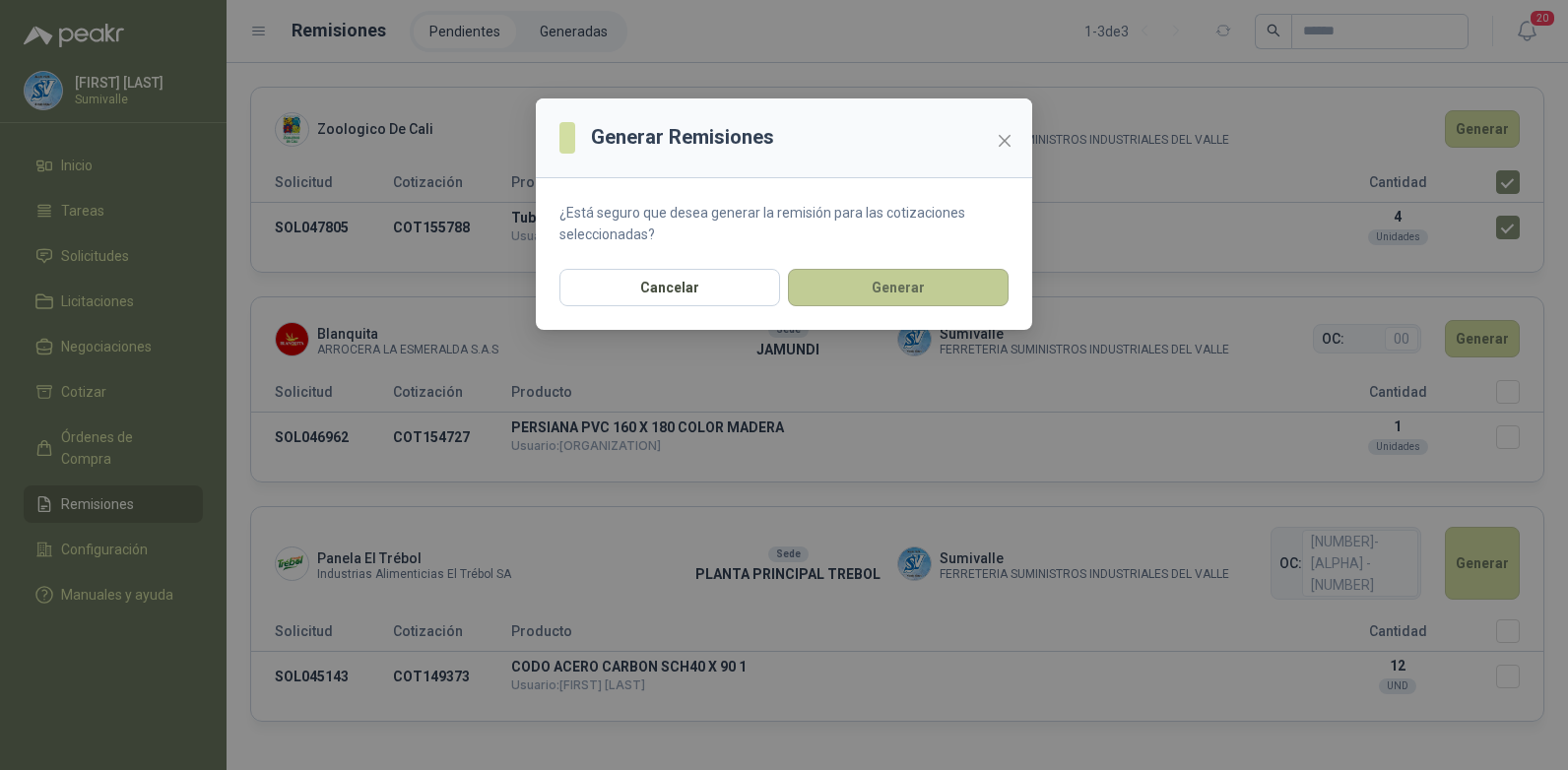 click on "Generar" at bounding box center (898, 288) 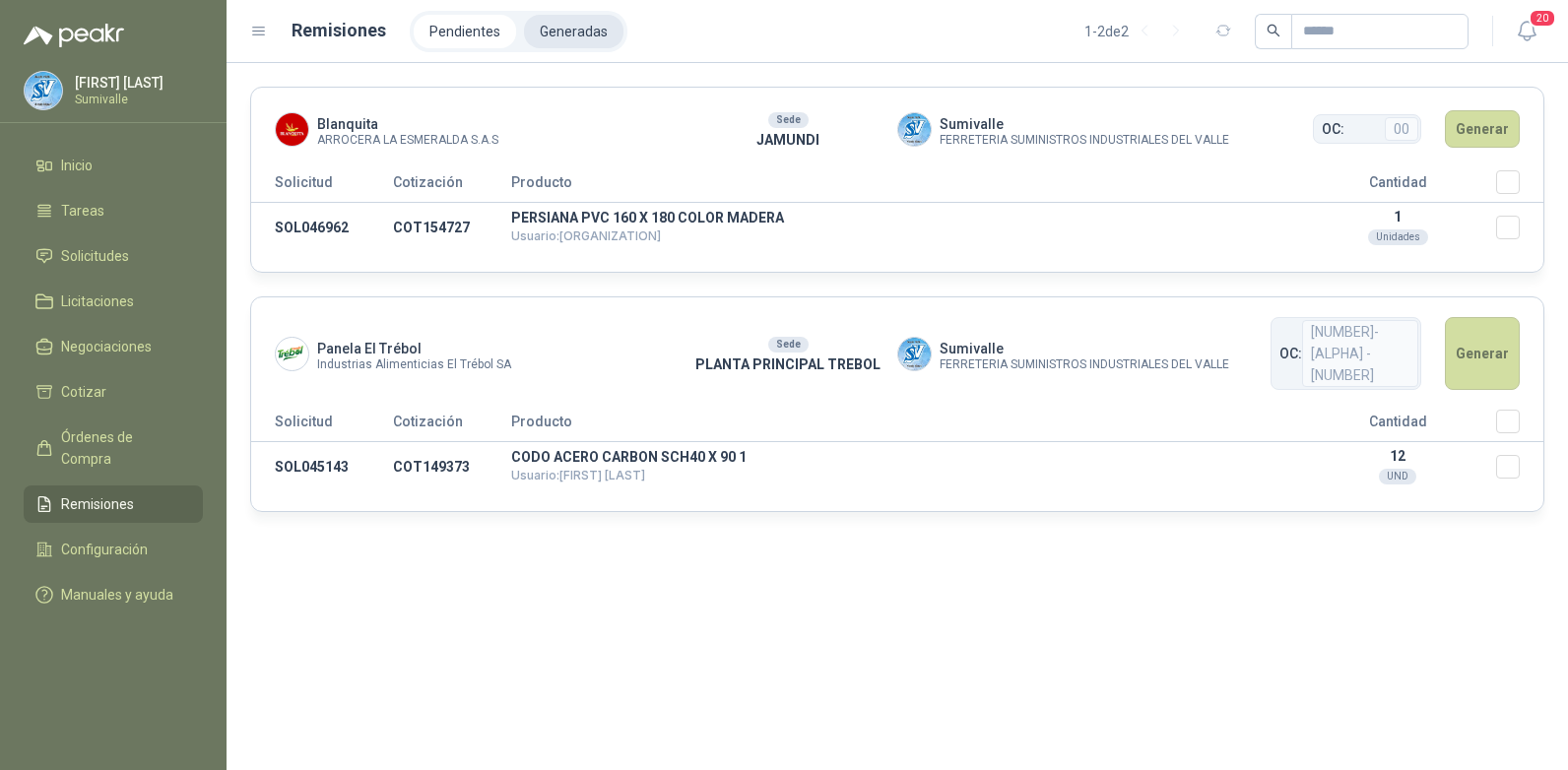 click on "Generadas" at bounding box center (573, 32) 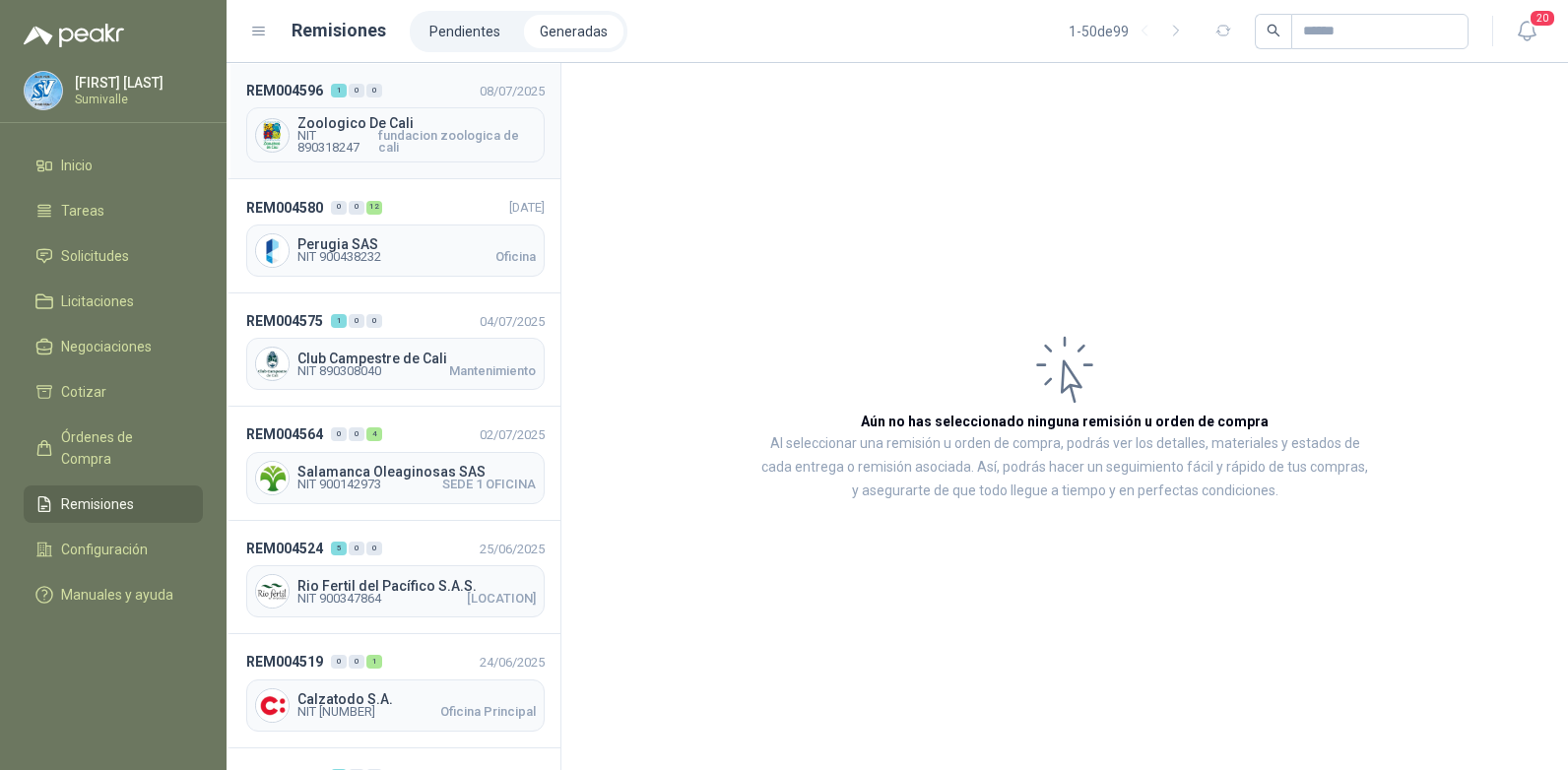 click on "fundacion zoologica de cali" at bounding box center (457, 142) 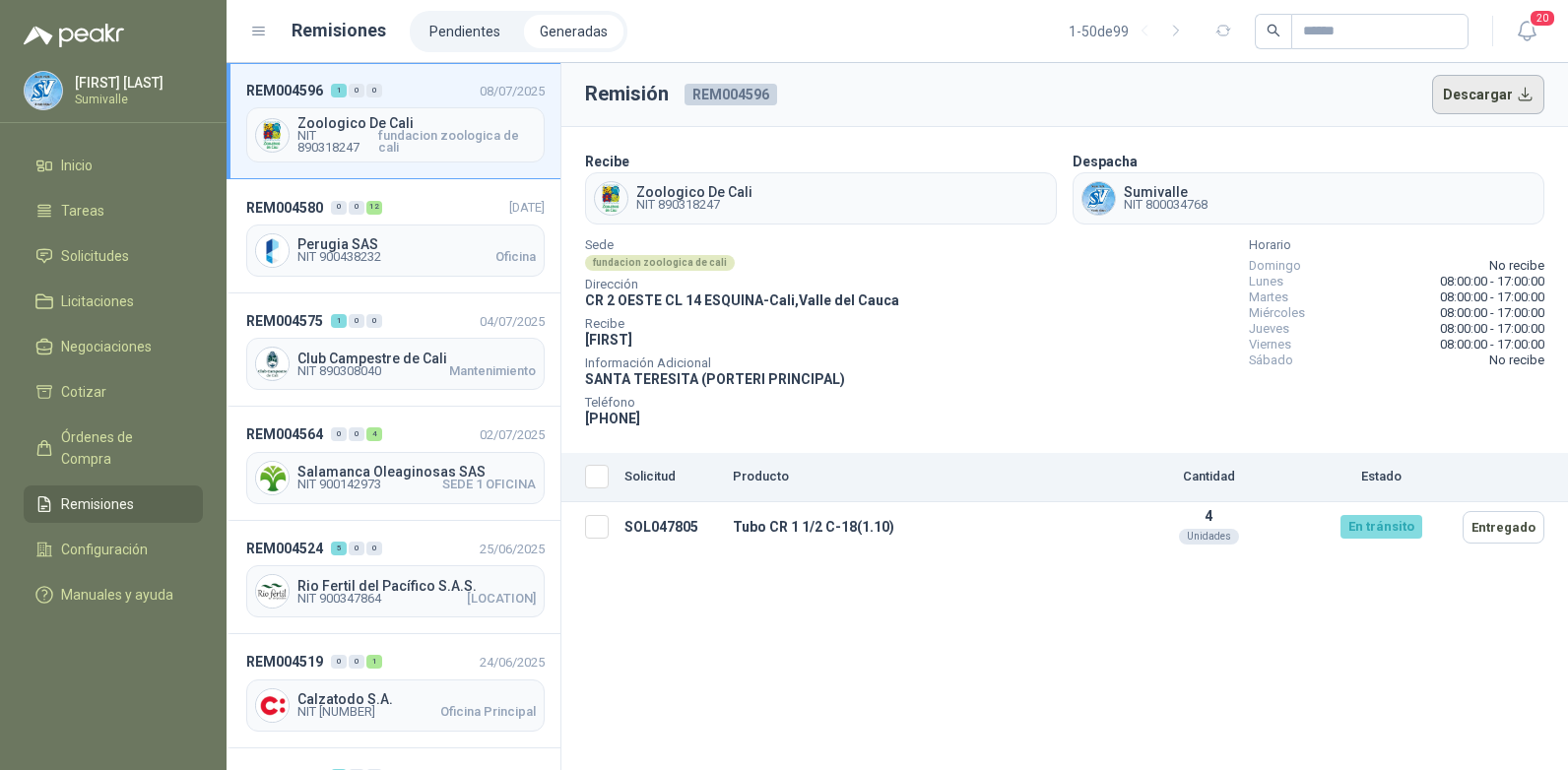 click on "Descargar" at bounding box center [1488, 95] 